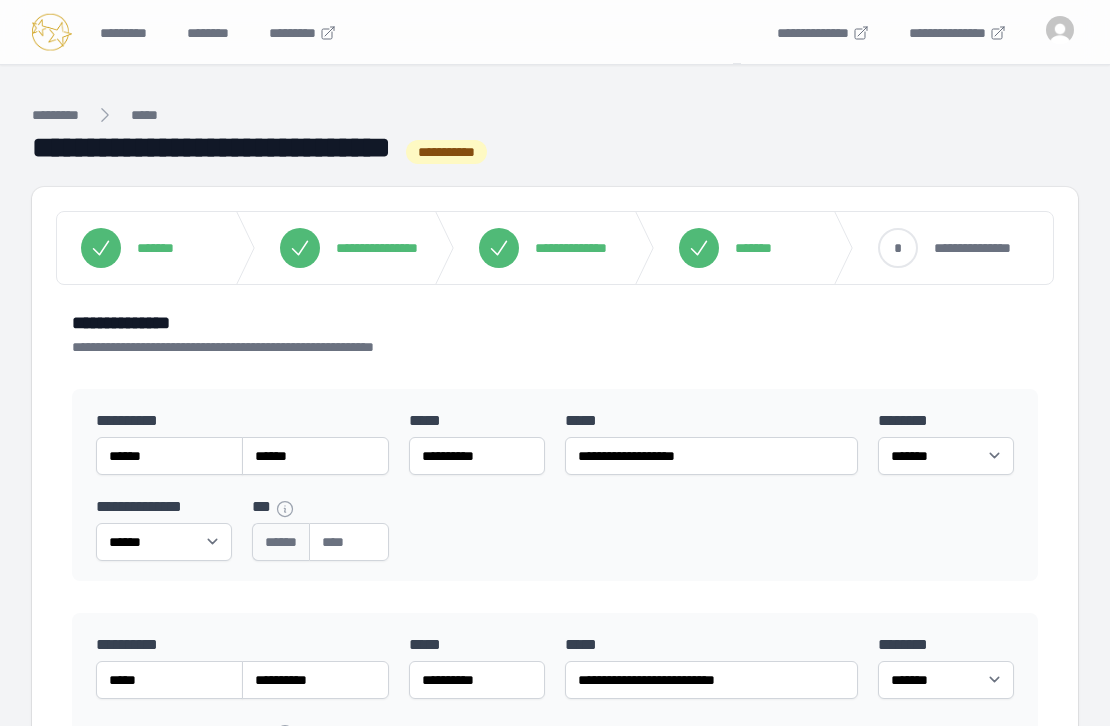 select on "*******" 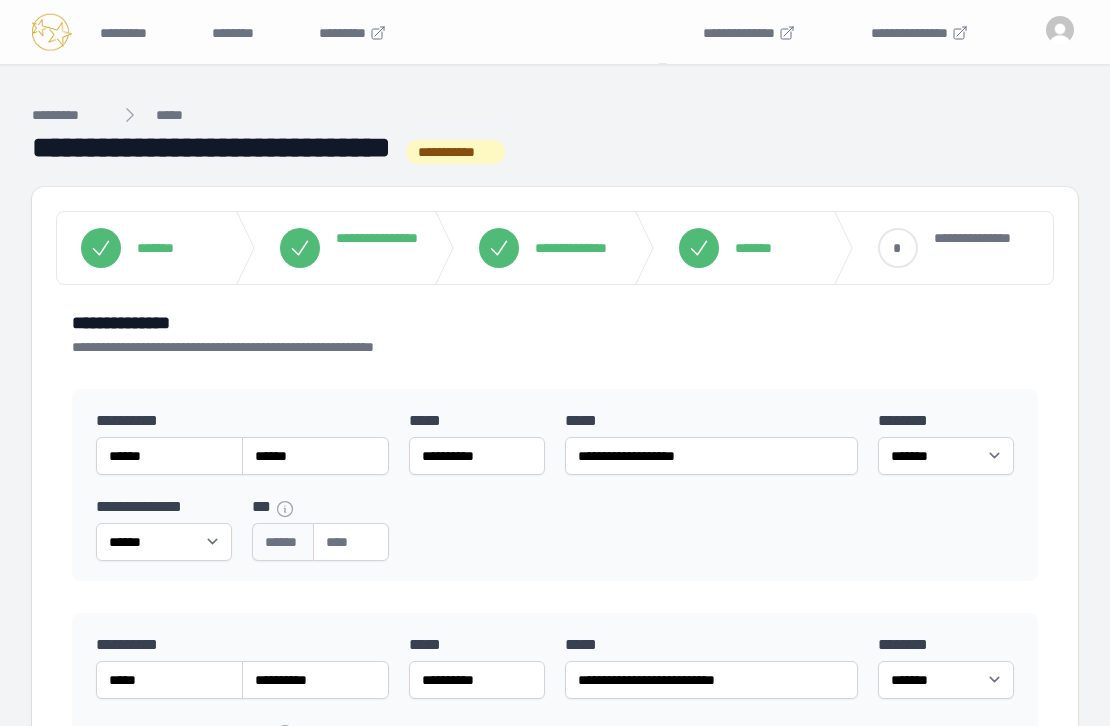 scroll, scrollTop: 1711, scrollLeft: 0, axis: vertical 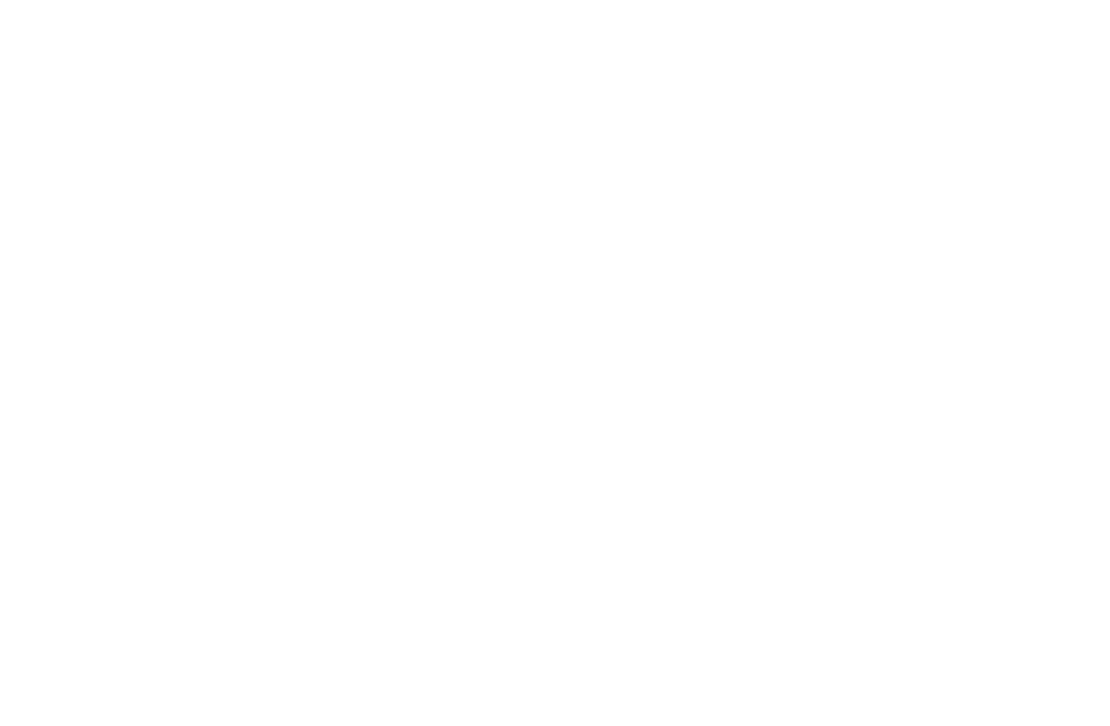 select on "**********" 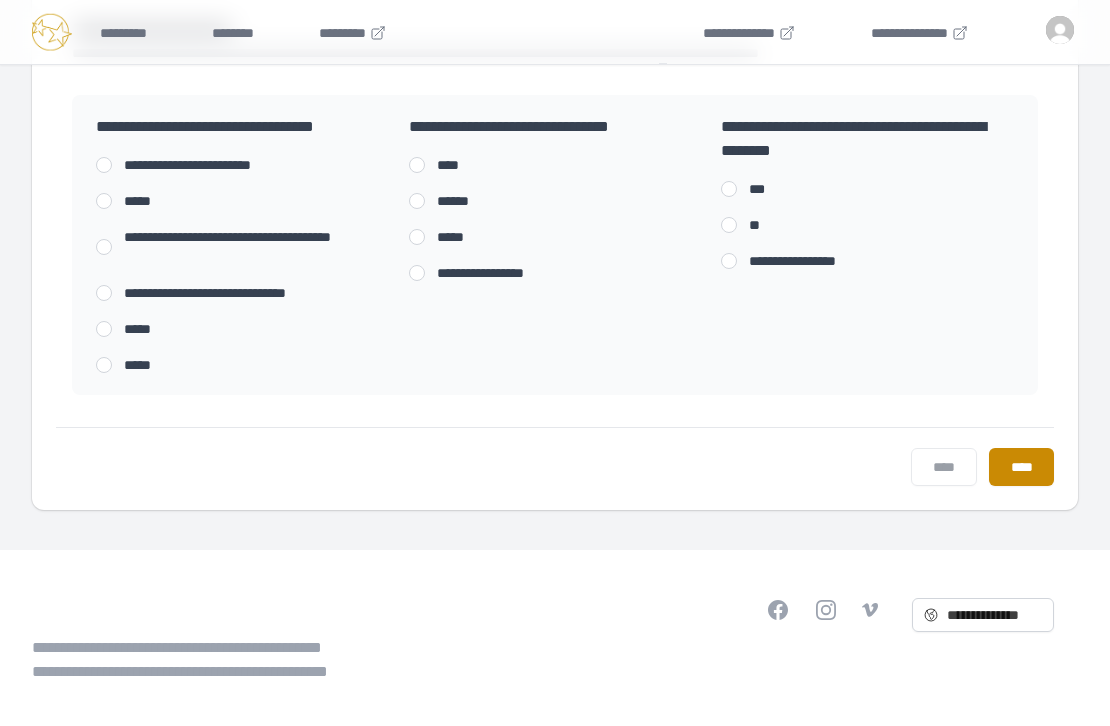 scroll, scrollTop: 834, scrollLeft: 0, axis: vertical 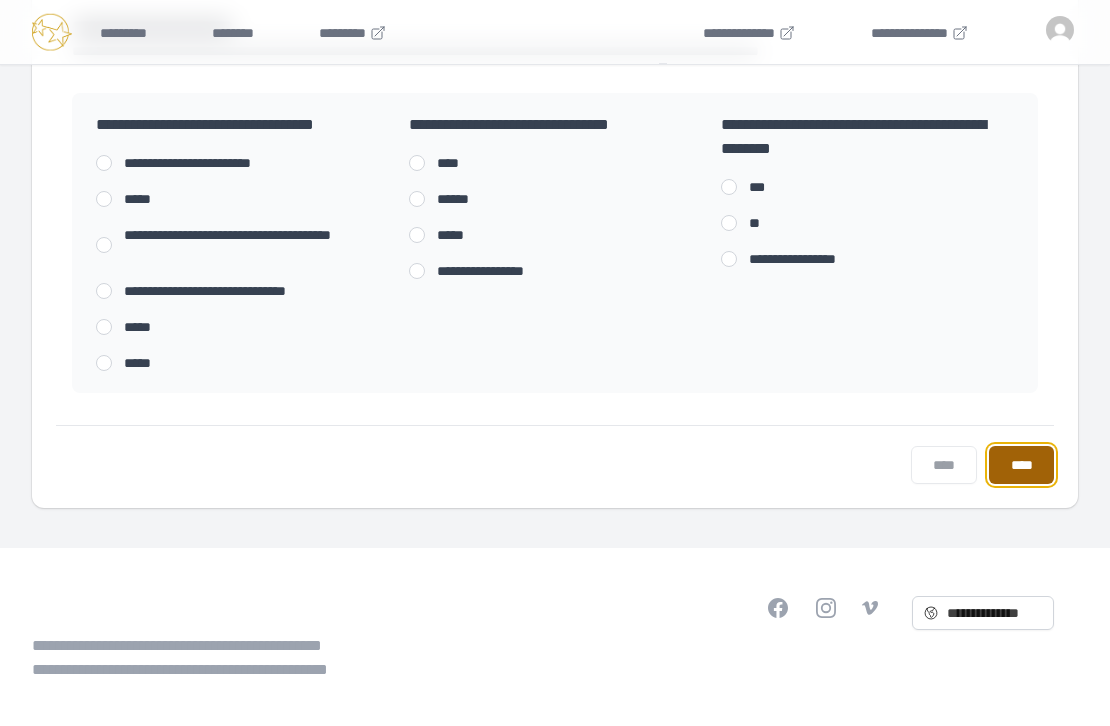 click on "****" at bounding box center (1021, 465) 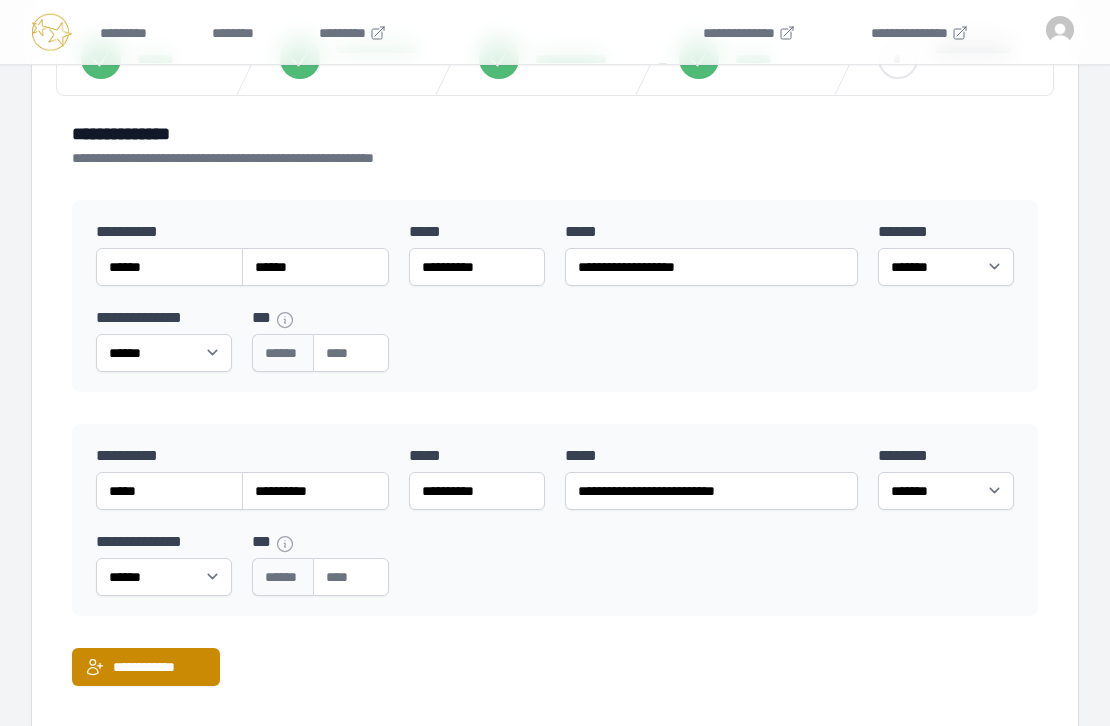 scroll, scrollTop: 231, scrollLeft: 0, axis: vertical 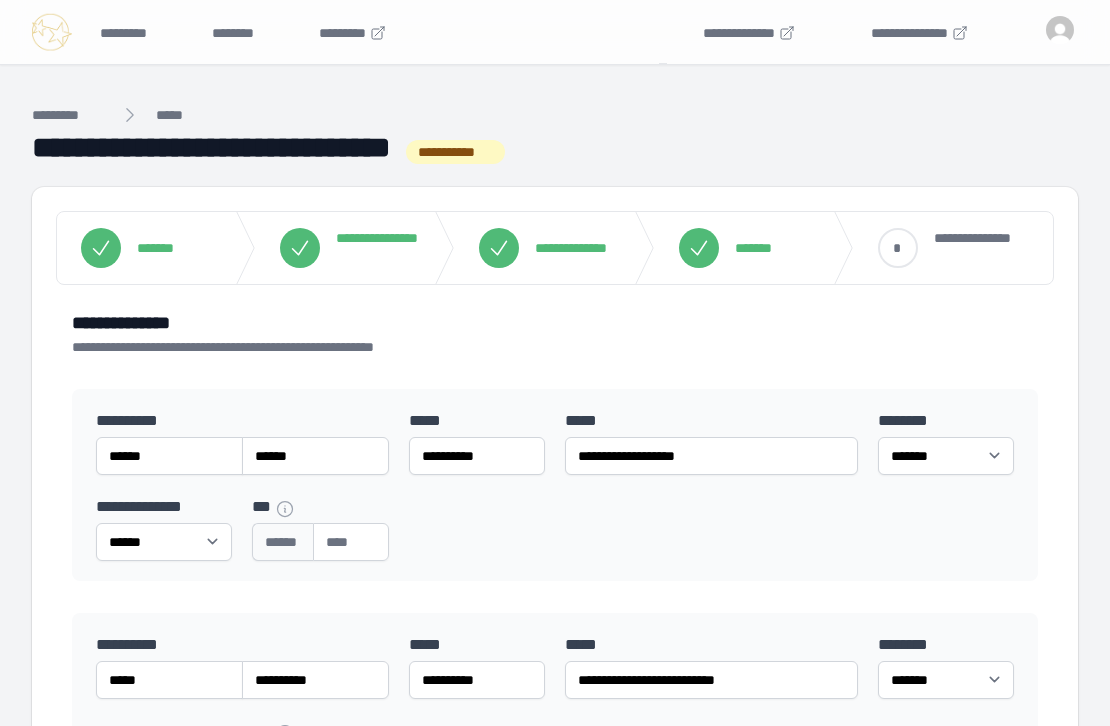 click 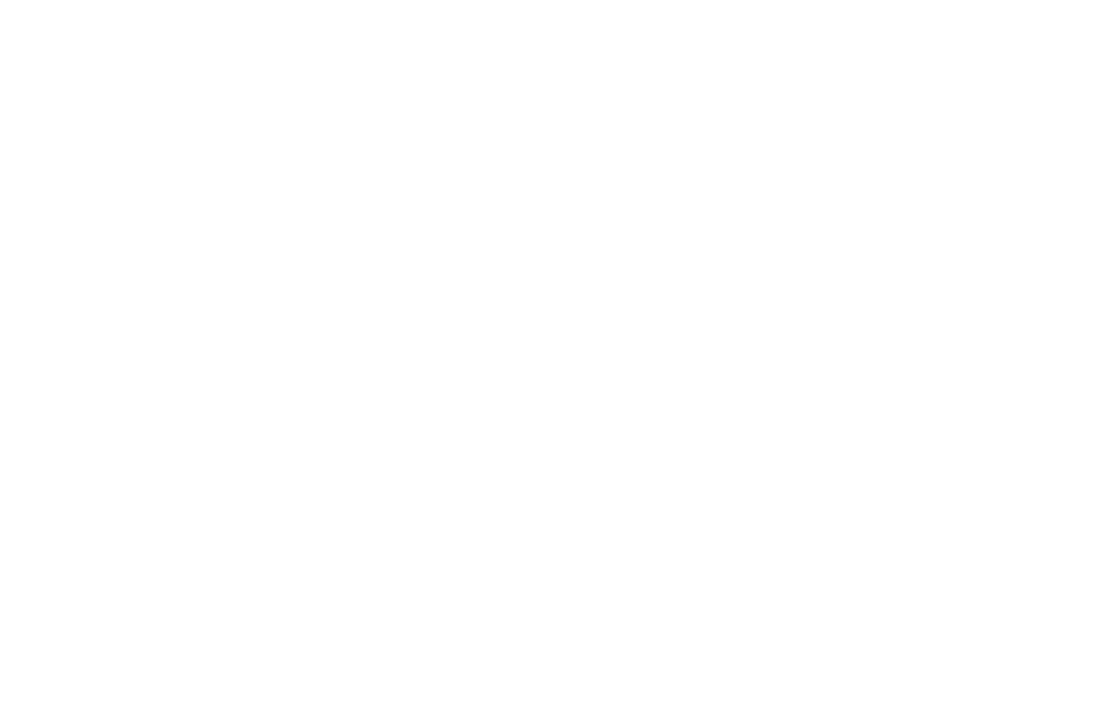 scroll, scrollTop: 0, scrollLeft: 0, axis: both 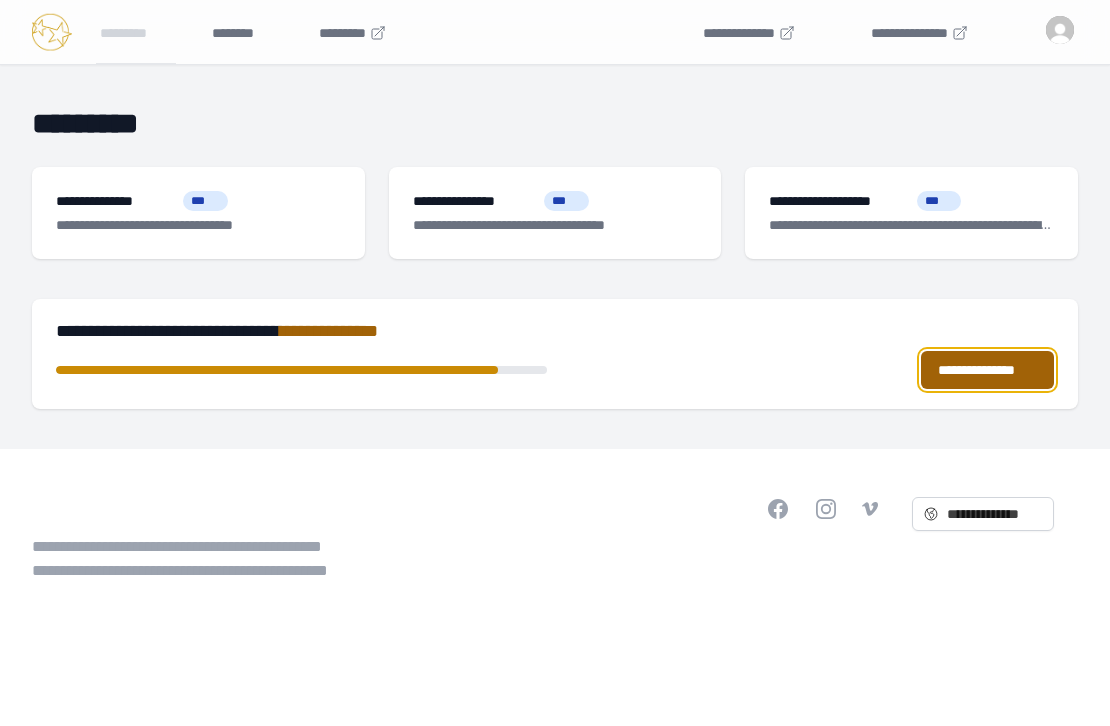 click on "**********" at bounding box center [987, 370] 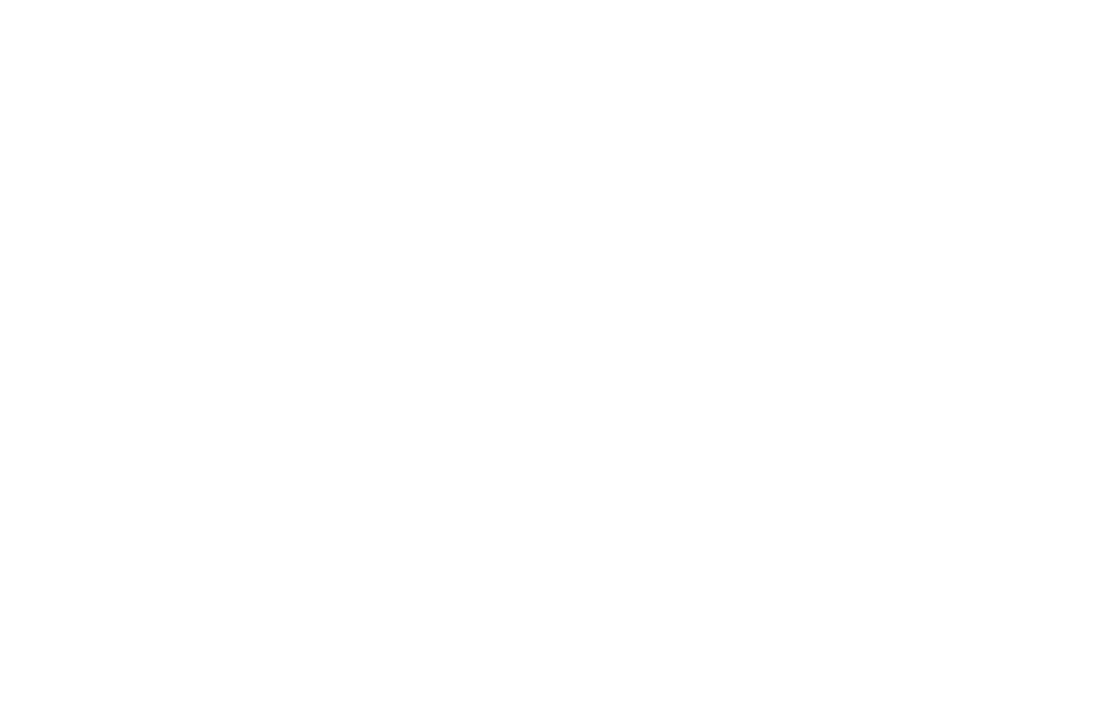 scroll, scrollTop: 0, scrollLeft: 0, axis: both 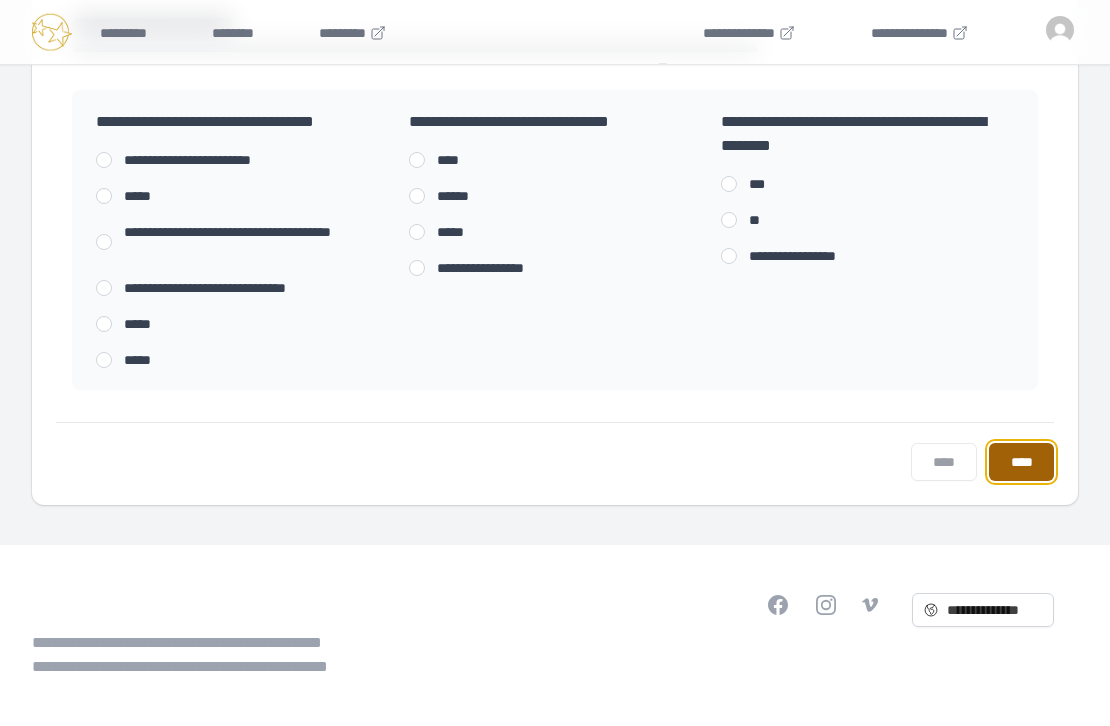 click on "****" at bounding box center [1021, 462] 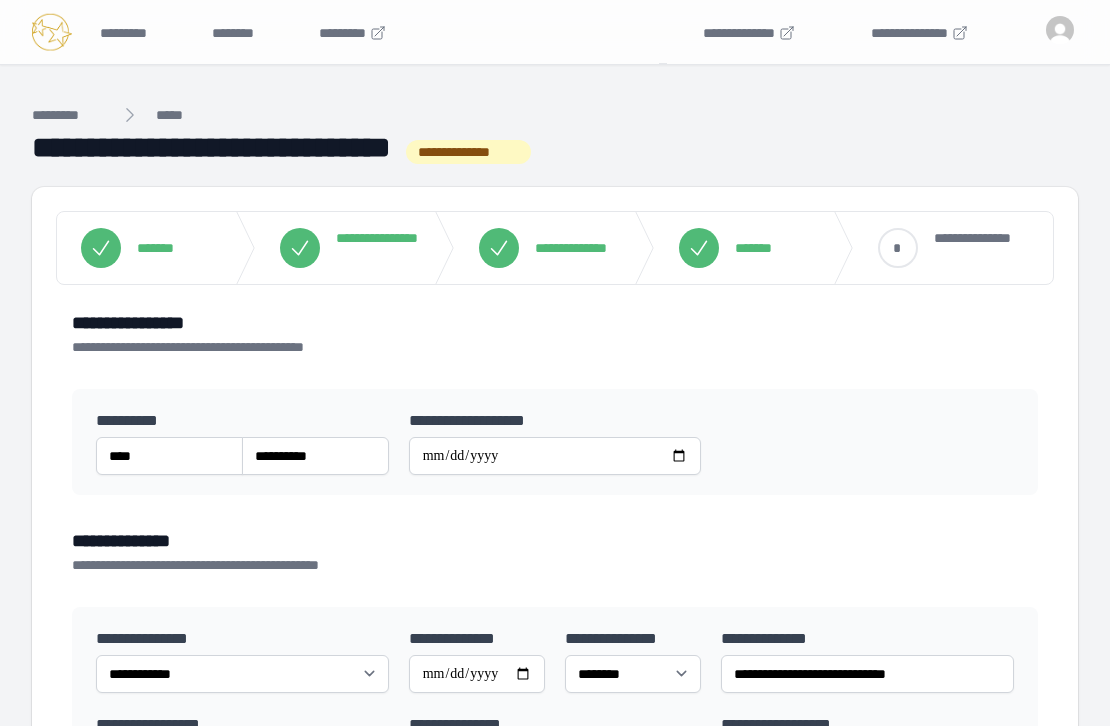 select on "*******" 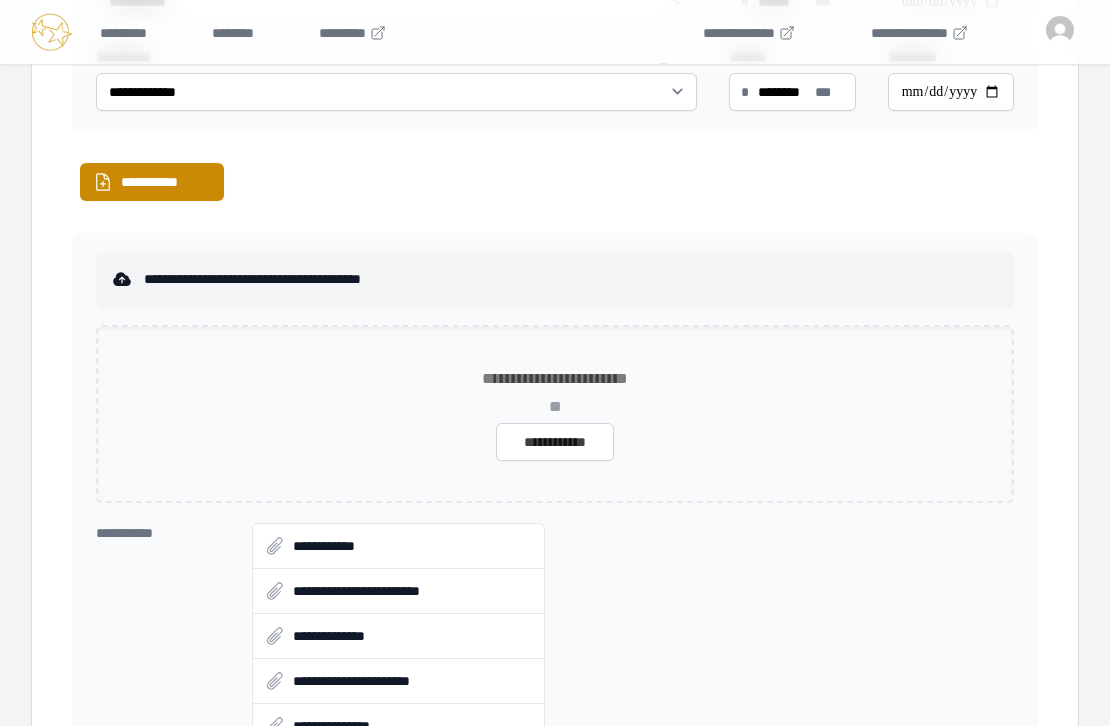 scroll, scrollTop: 2668, scrollLeft: 0, axis: vertical 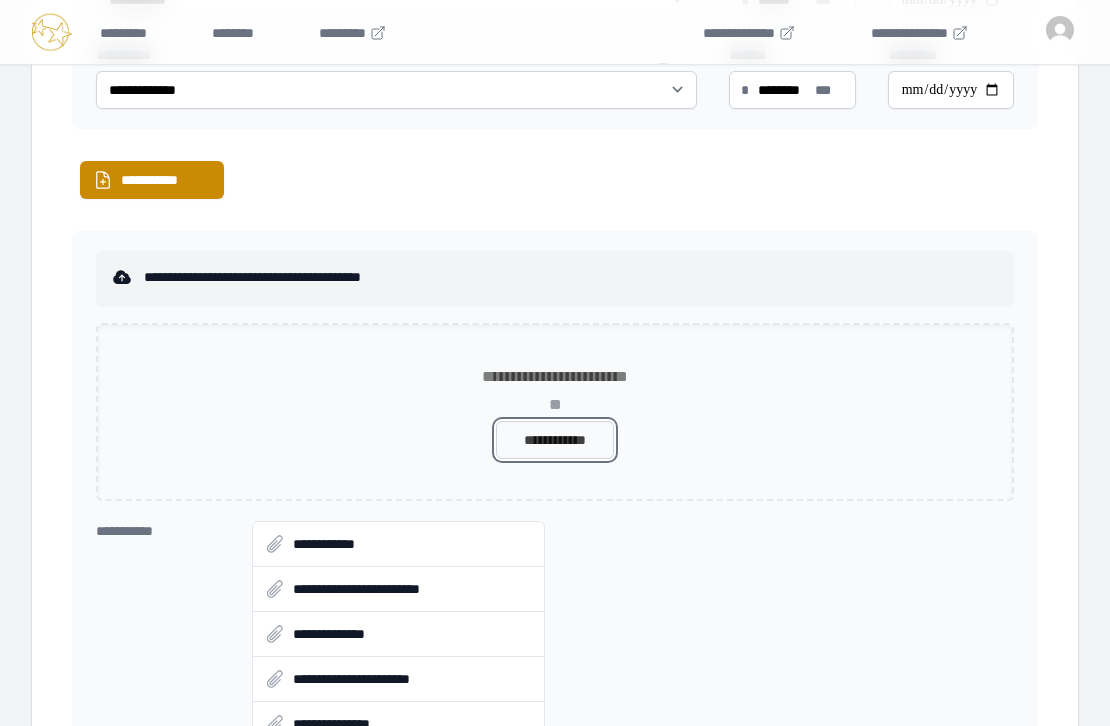 click on "**********" at bounding box center [555, 440] 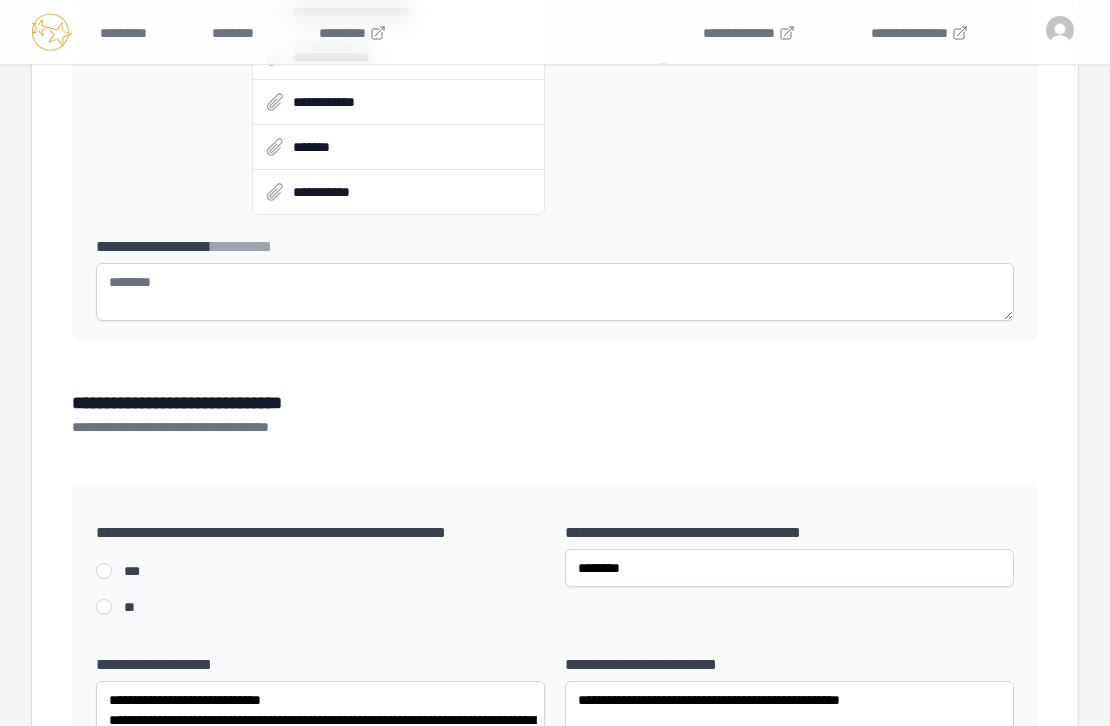 scroll, scrollTop: 3339, scrollLeft: 0, axis: vertical 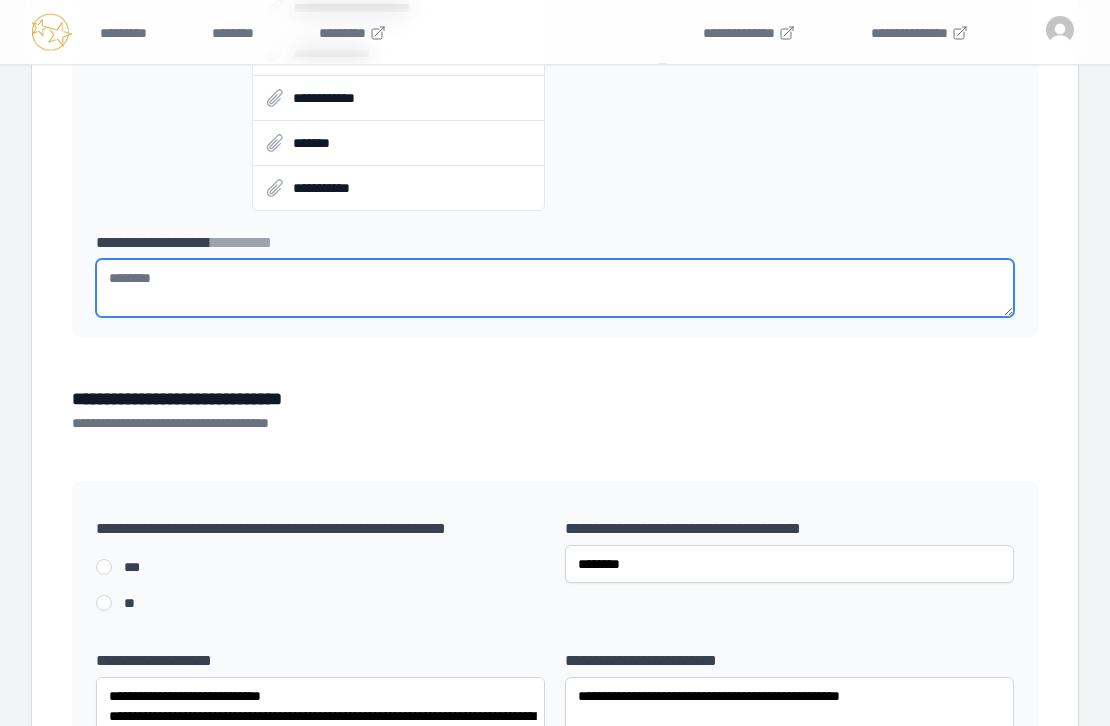 click on "**********" at bounding box center (555, 288) 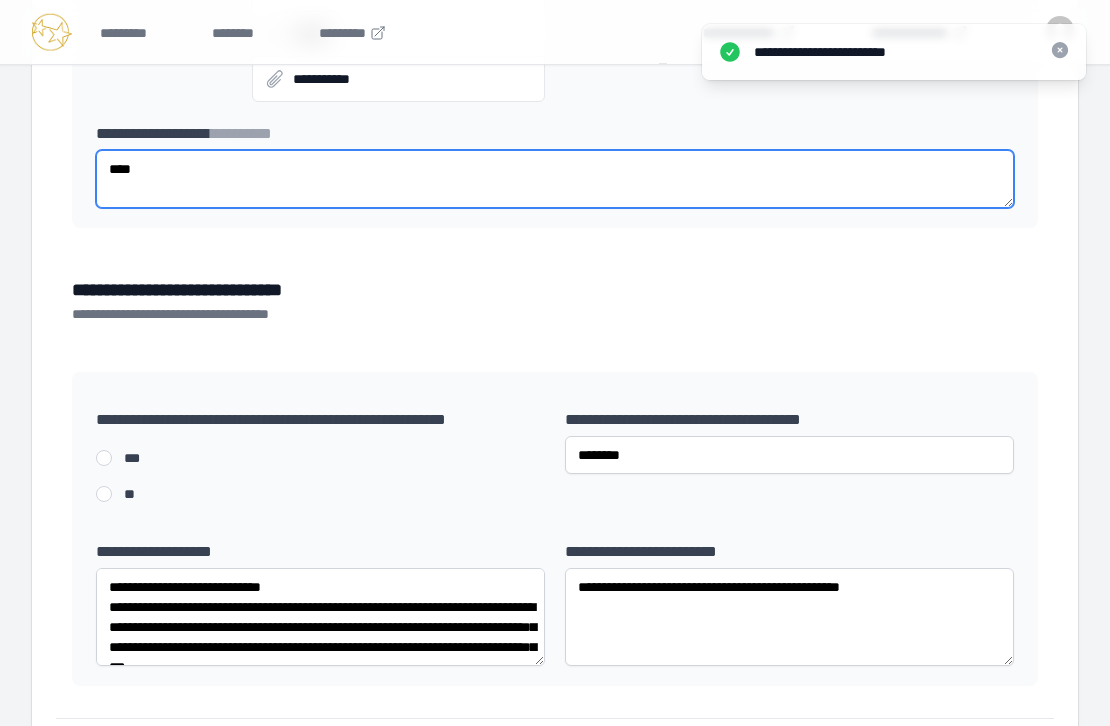 scroll, scrollTop: 3501, scrollLeft: 0, axis: vertical 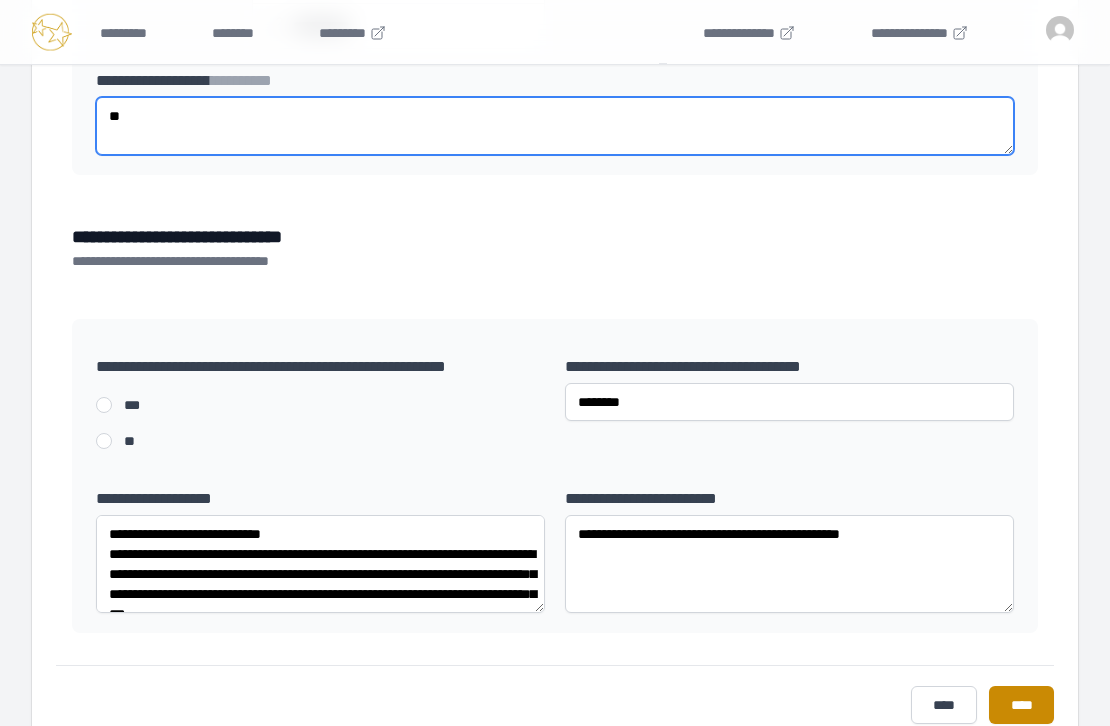 type on "*" 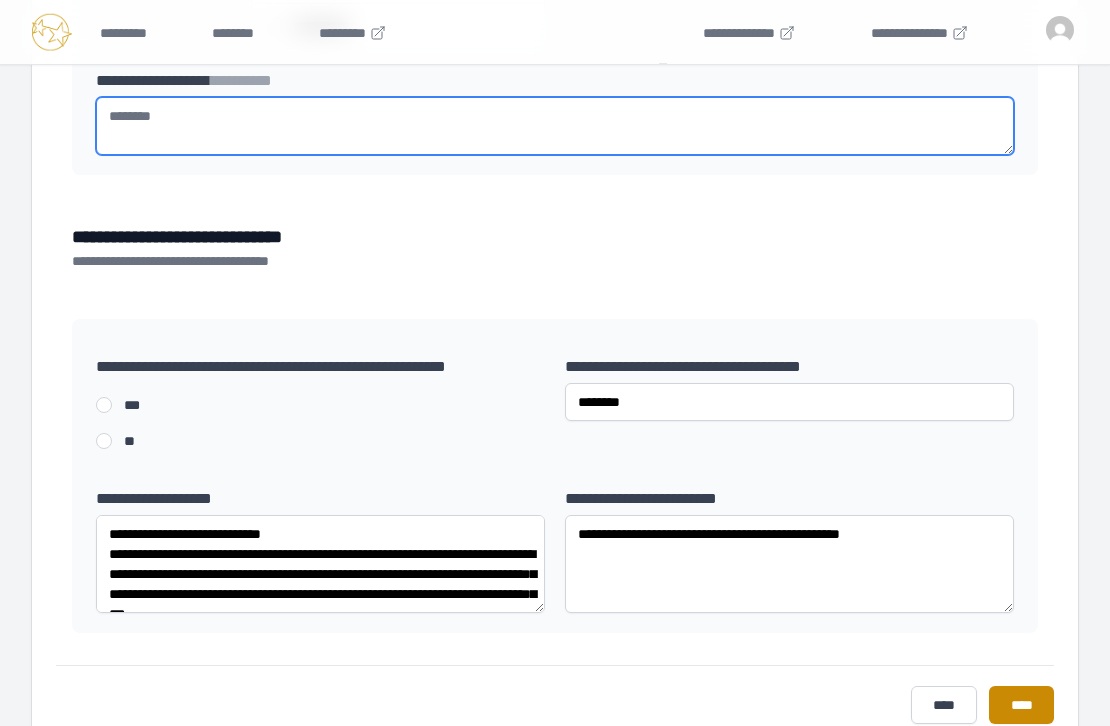 paste on "**********" 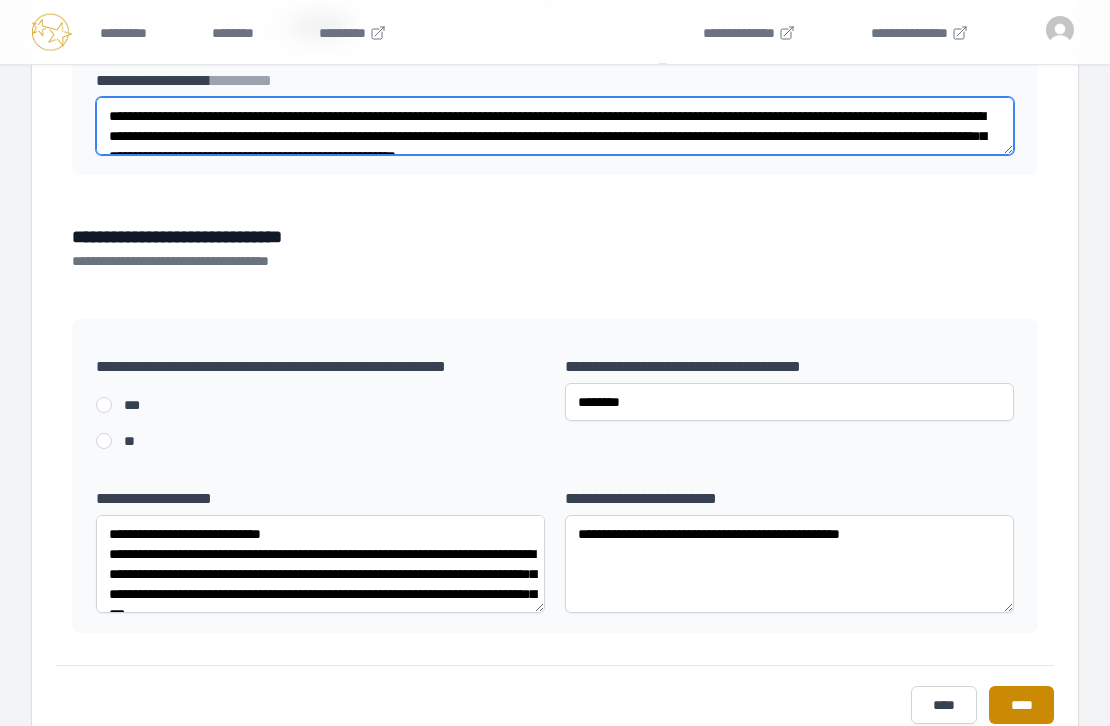 scroll, scrollTop: 10, scrollLeft: 0, axis: vertical 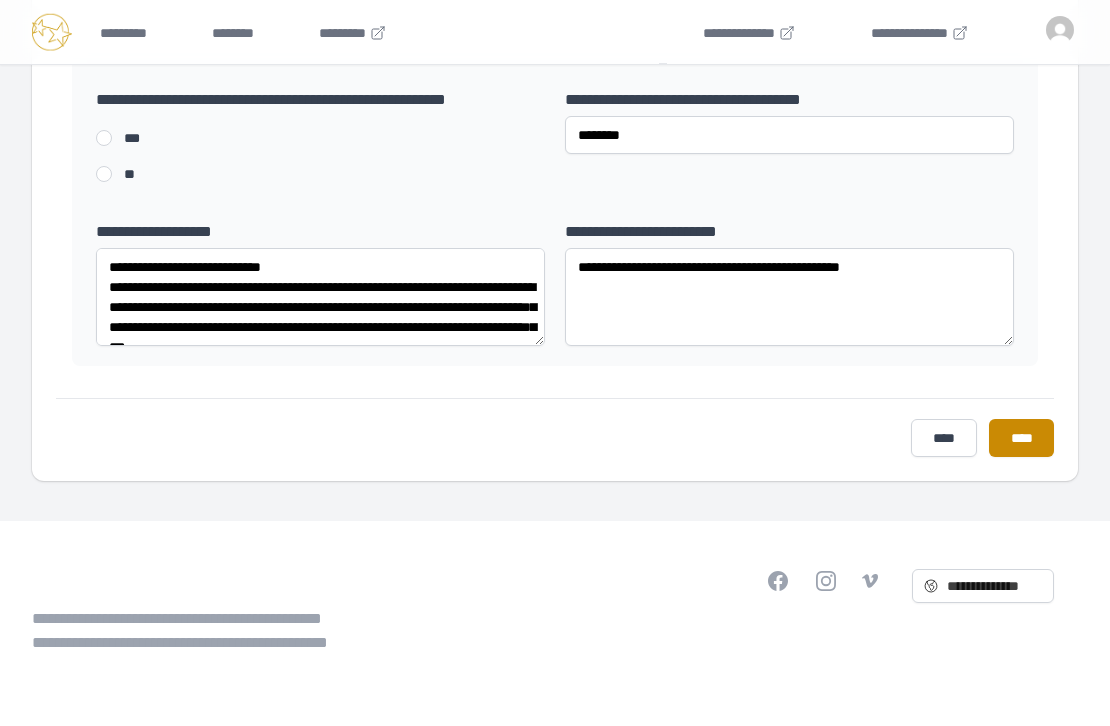 type on "**********" 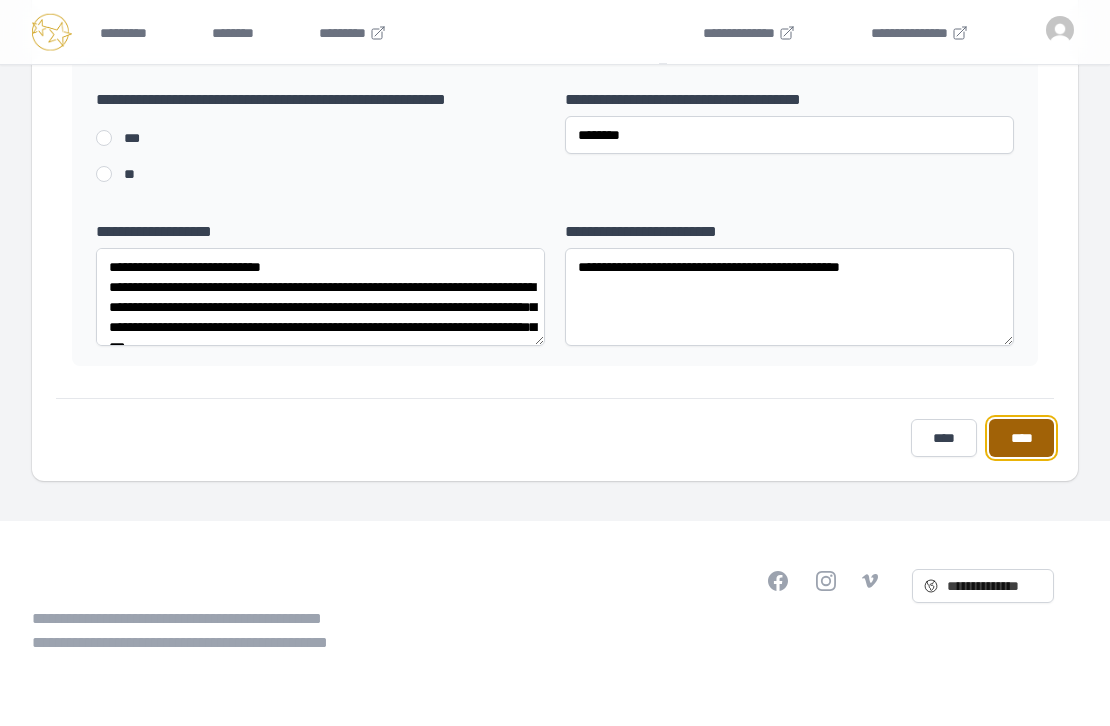 click on "****" at bounding box center (1021, 438) 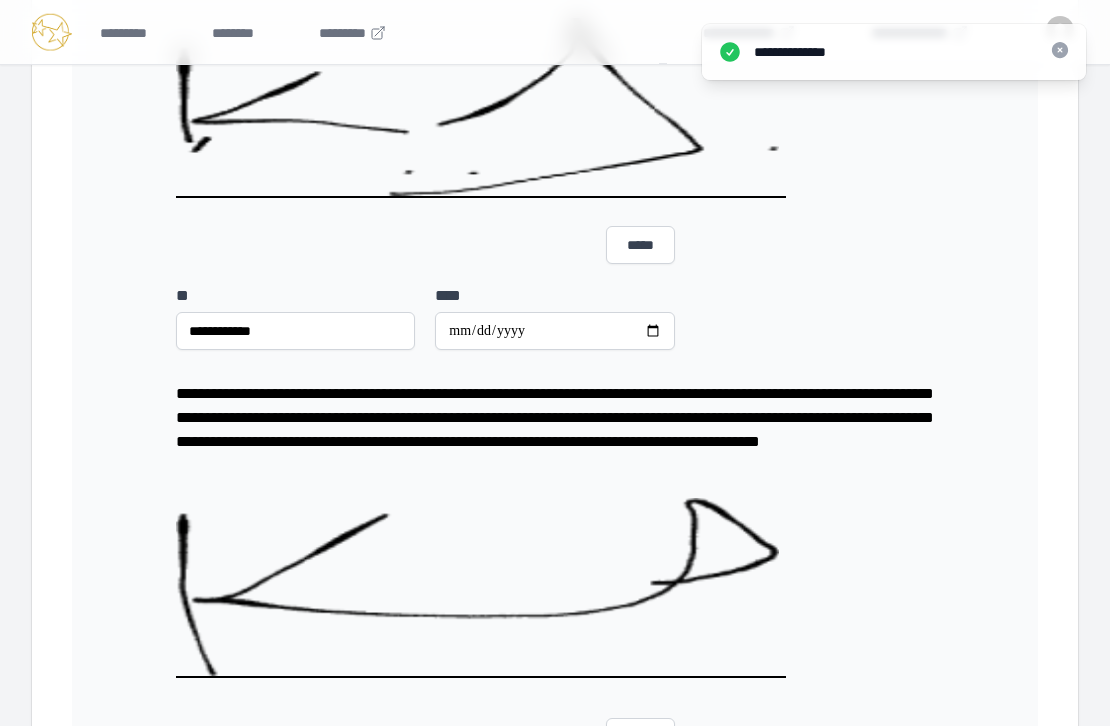 scroll, scrollTop: 1961, scrollLeft: 0, axis: vertical 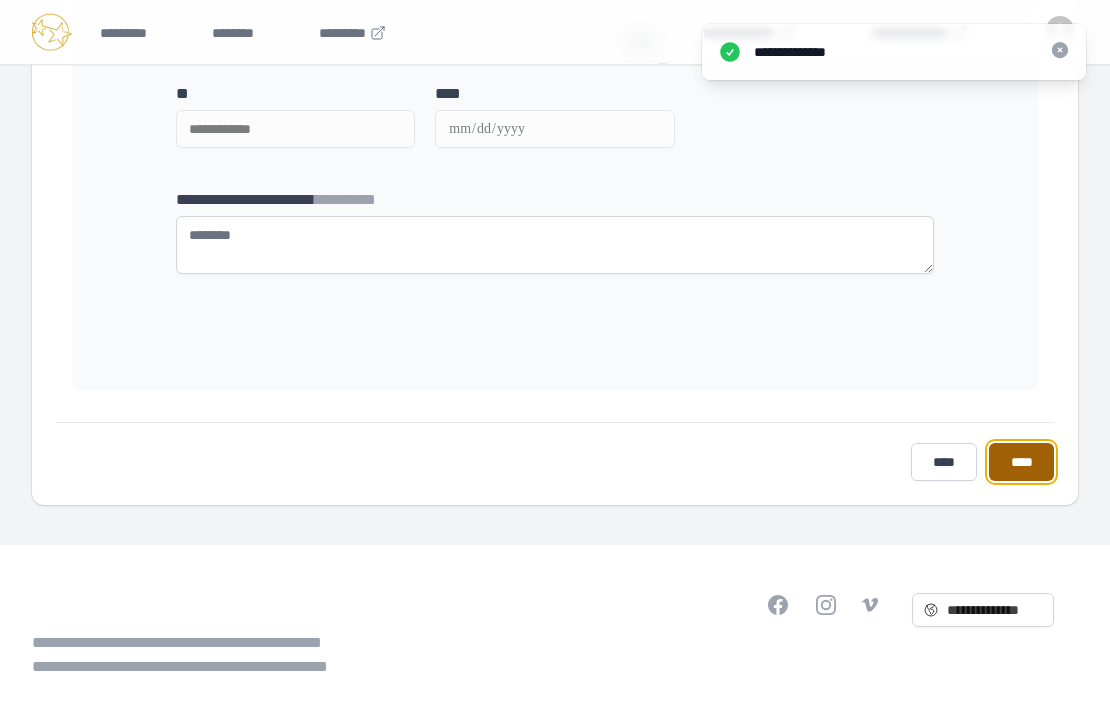 click on "****" at bounding box center [1021, 462] 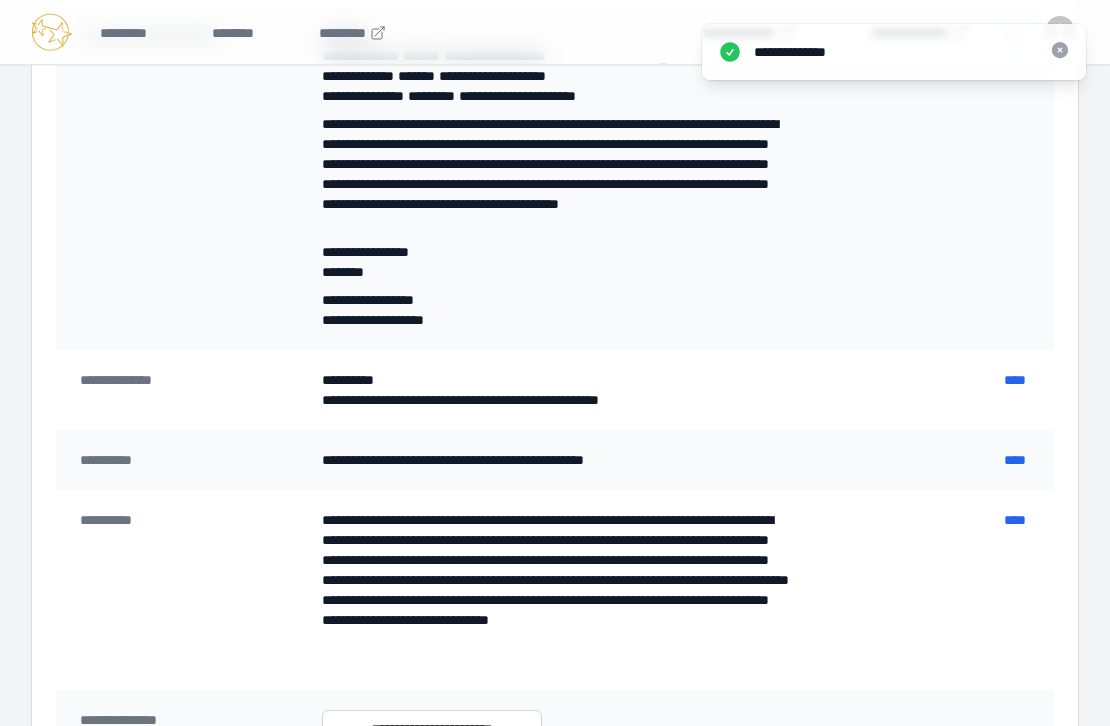scroll, scrollTop: 1701, scrollLeft: 0, axis: vertical 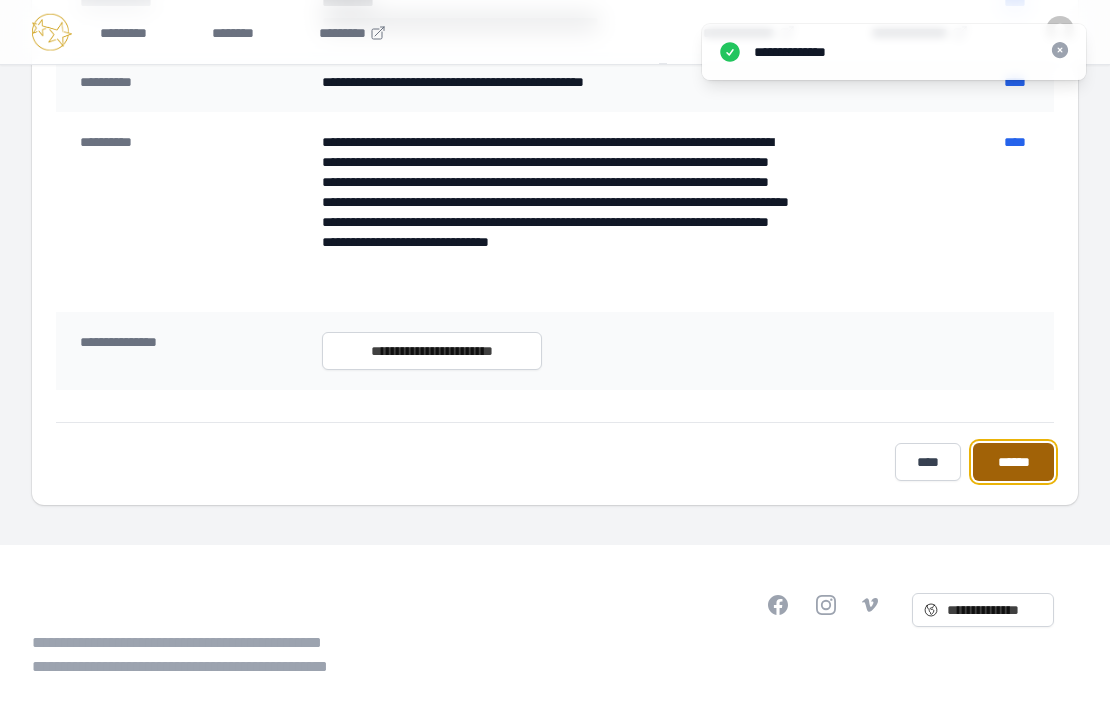 click on "******" at bounding box center (1013, 462) 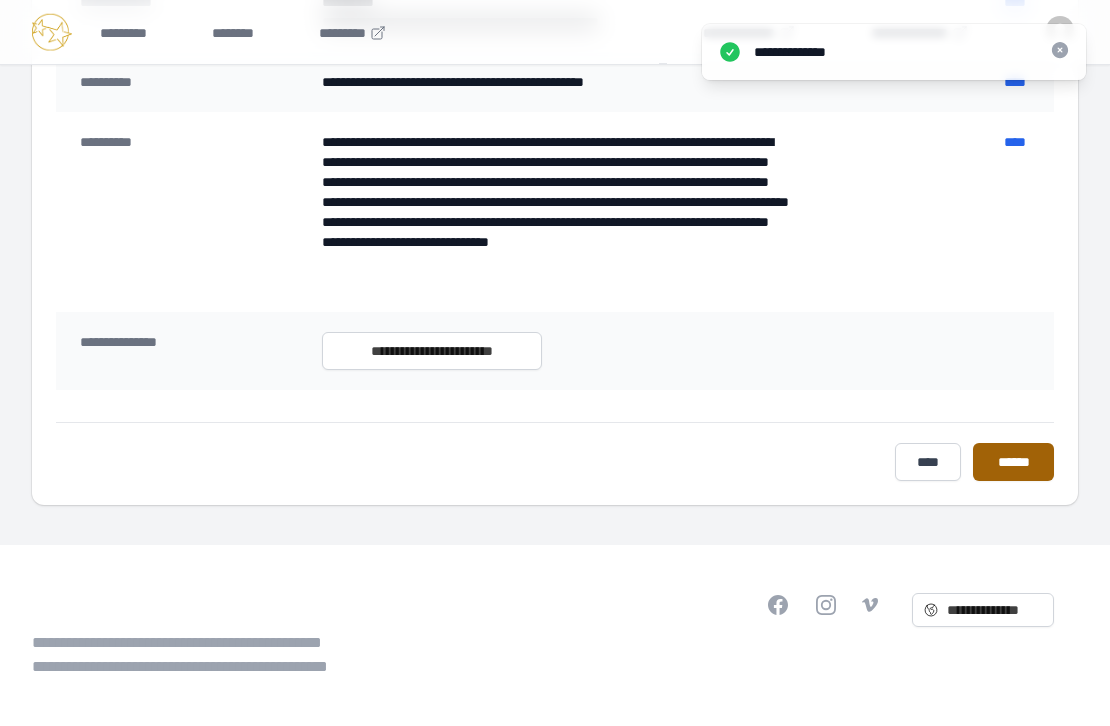 scroll, scrollTop: 0, scrollLeft: 0, axis: both 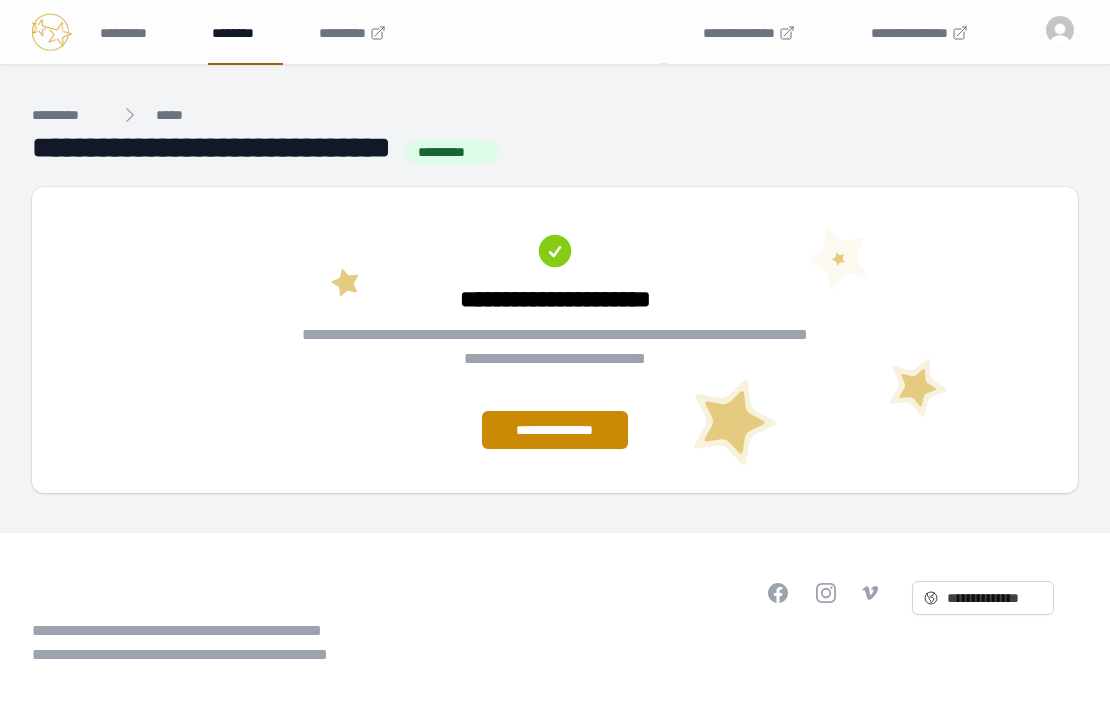 click on "********" at bounding box center (245, 32) 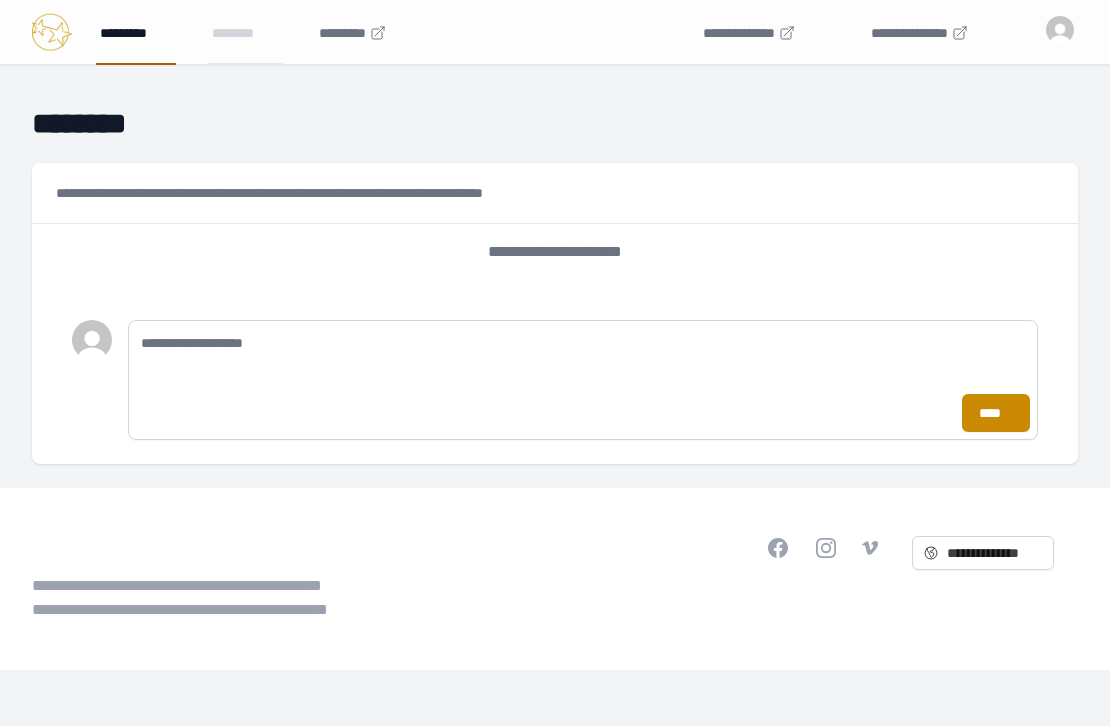 click on "*********" at bounding box center (136, 32) 